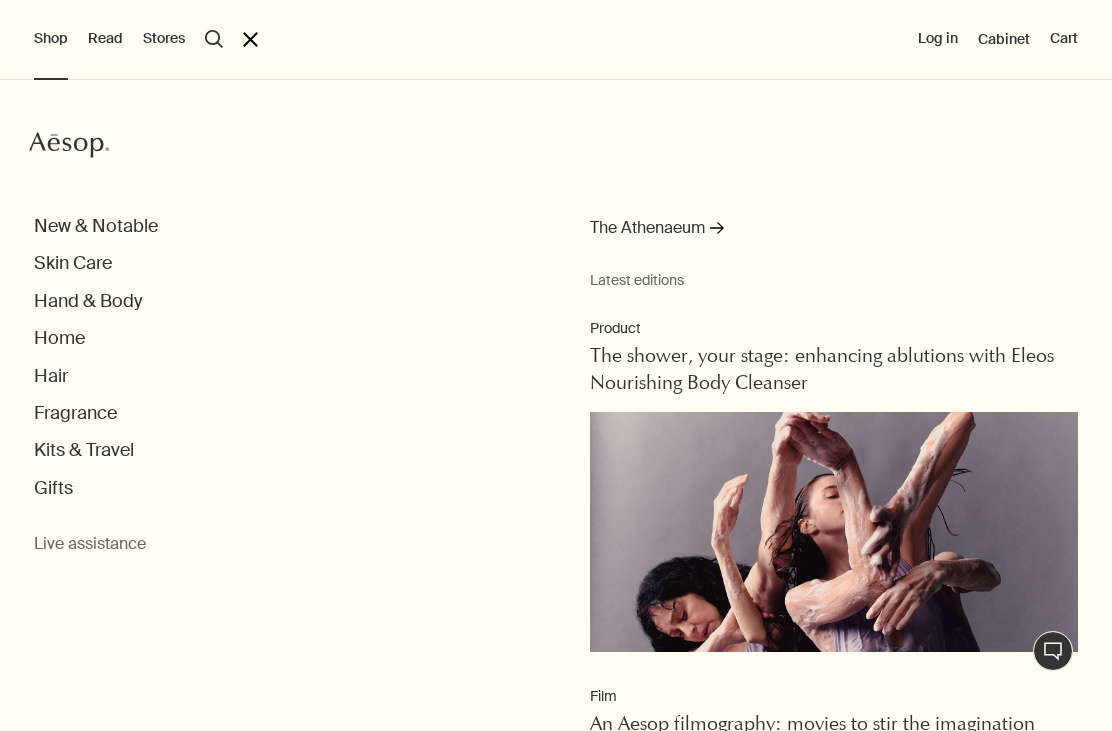 scroll, scrollTop: 2, scrollLeft: 4, axis: both 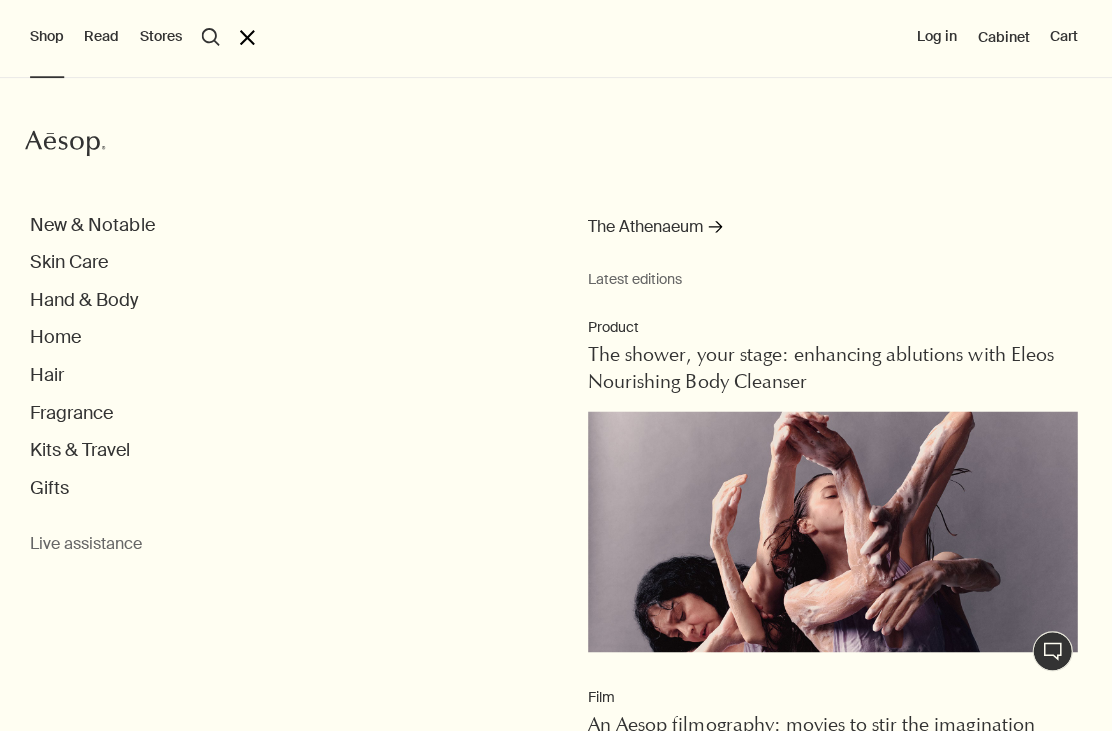 click on "Hand & Body" at bounding box center (573, 301) 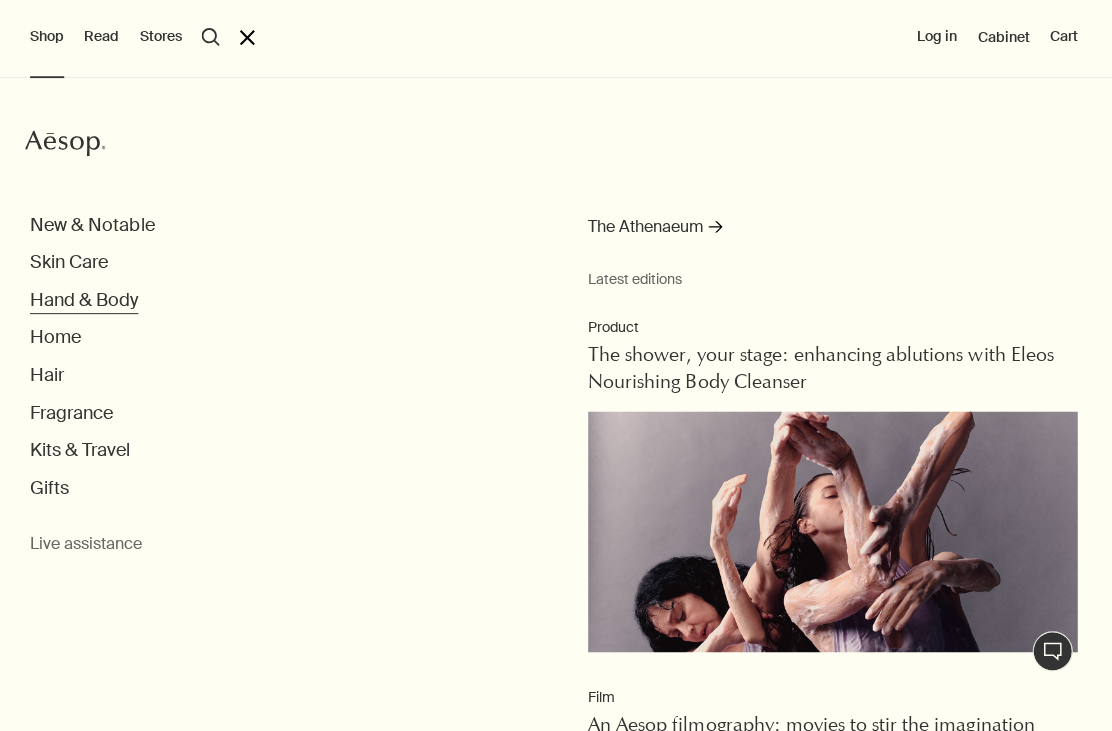 click on "Hand & Body" at bounding box center [88, 301] 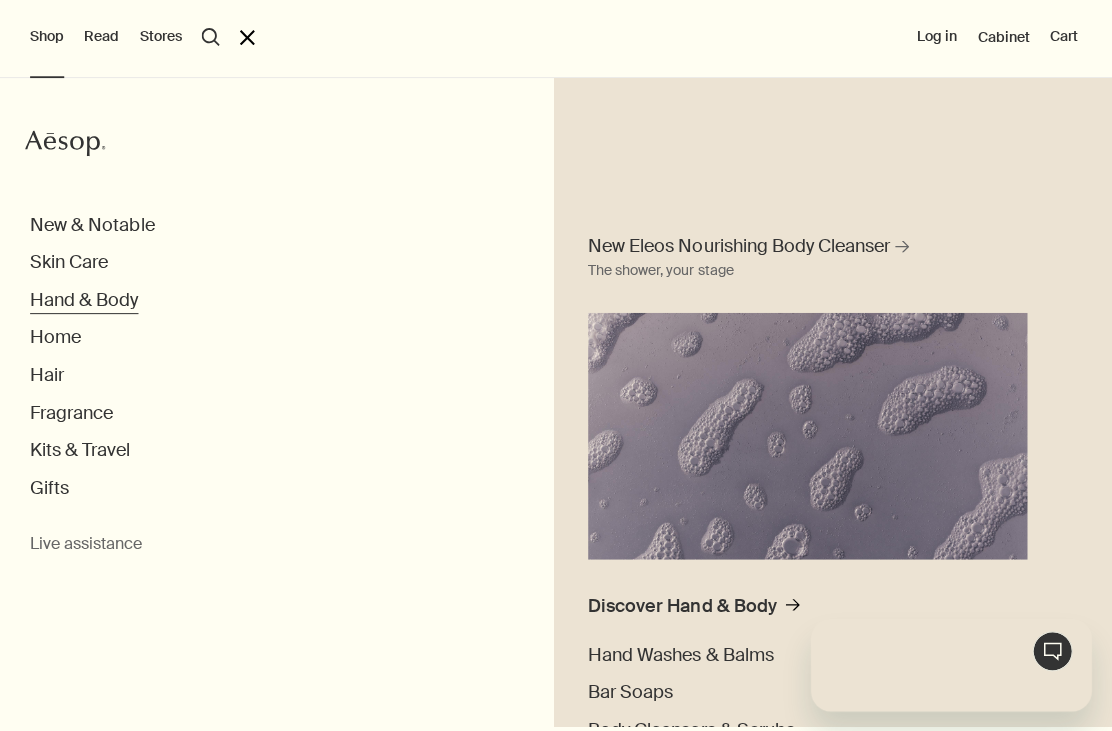 scroll, scrollTop: 0, scrollLeft: 0, axis: both 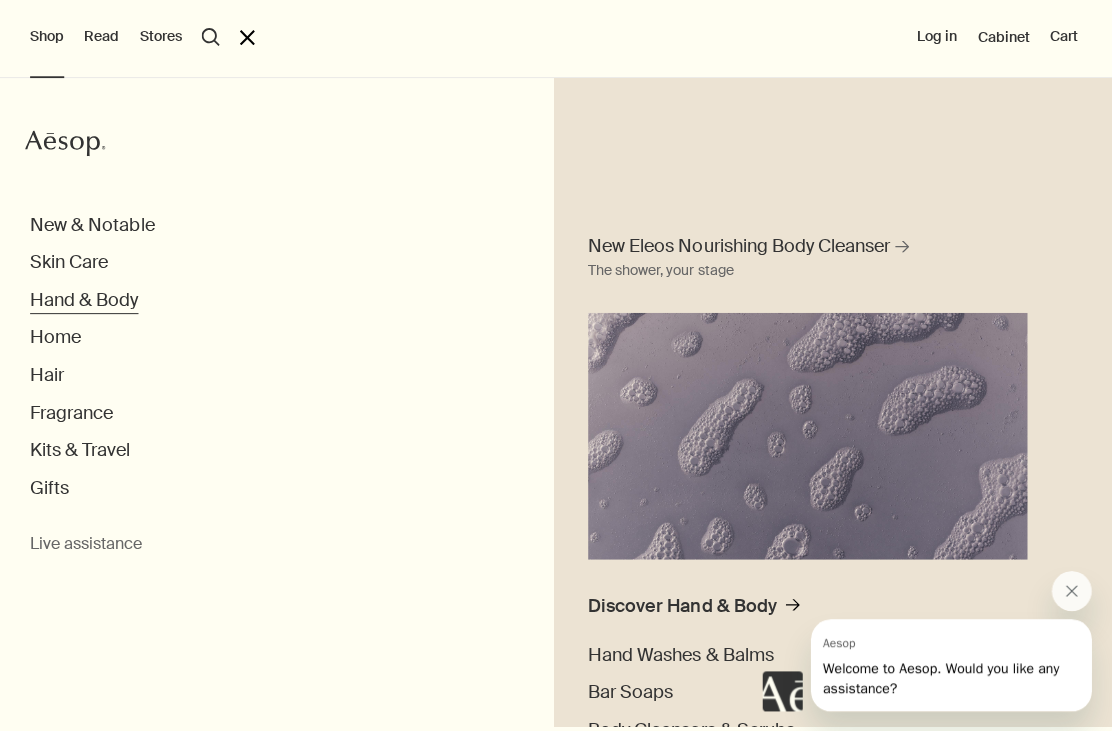 click on "Hand & Body" at bounding box center [88, 301] 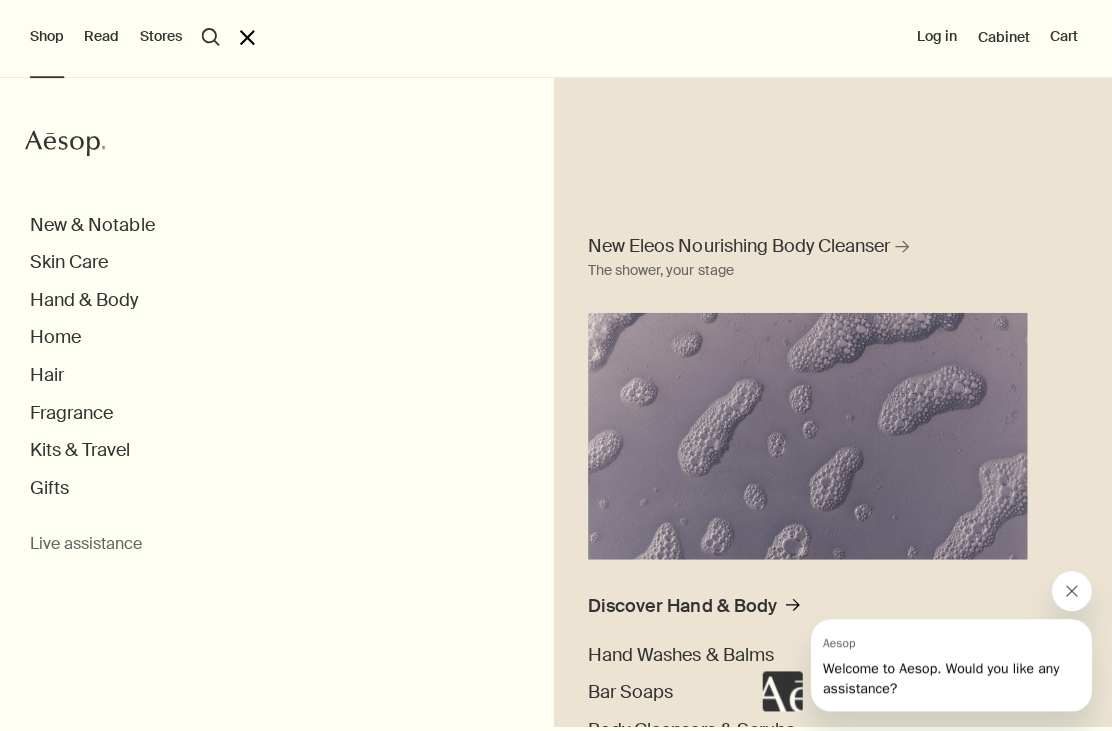 click at bounding box center (1071, 591) 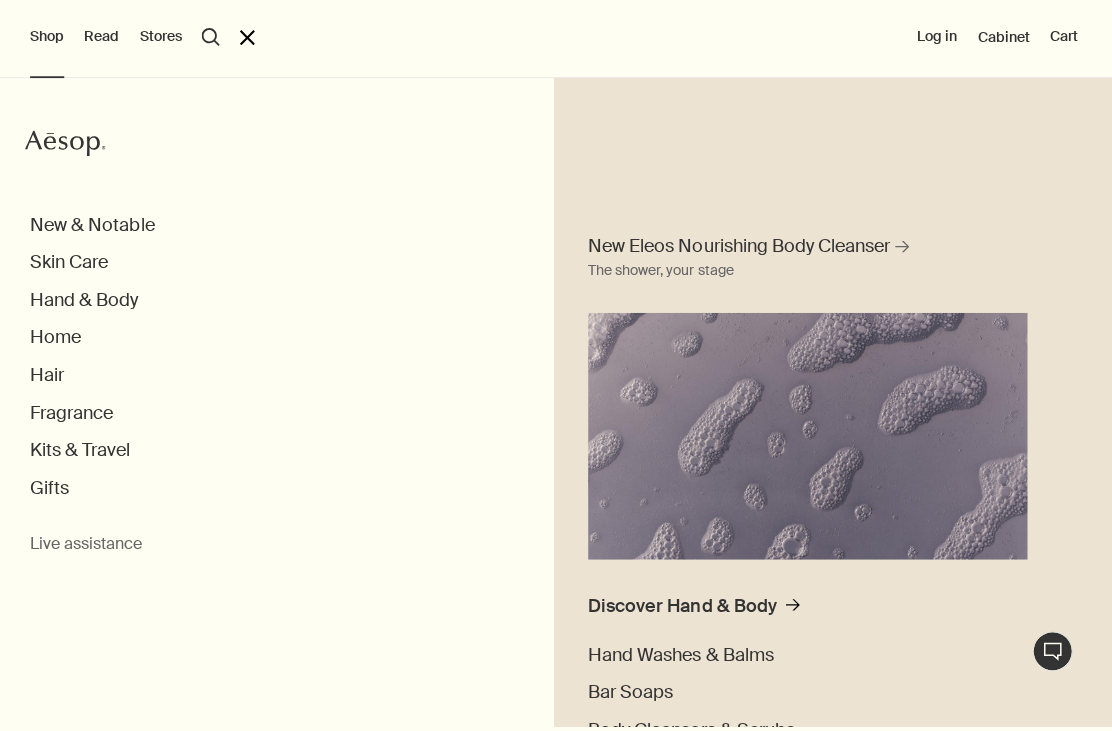 scroll, scrollTop: 4528, scrollLeft: 0, axis: vertical 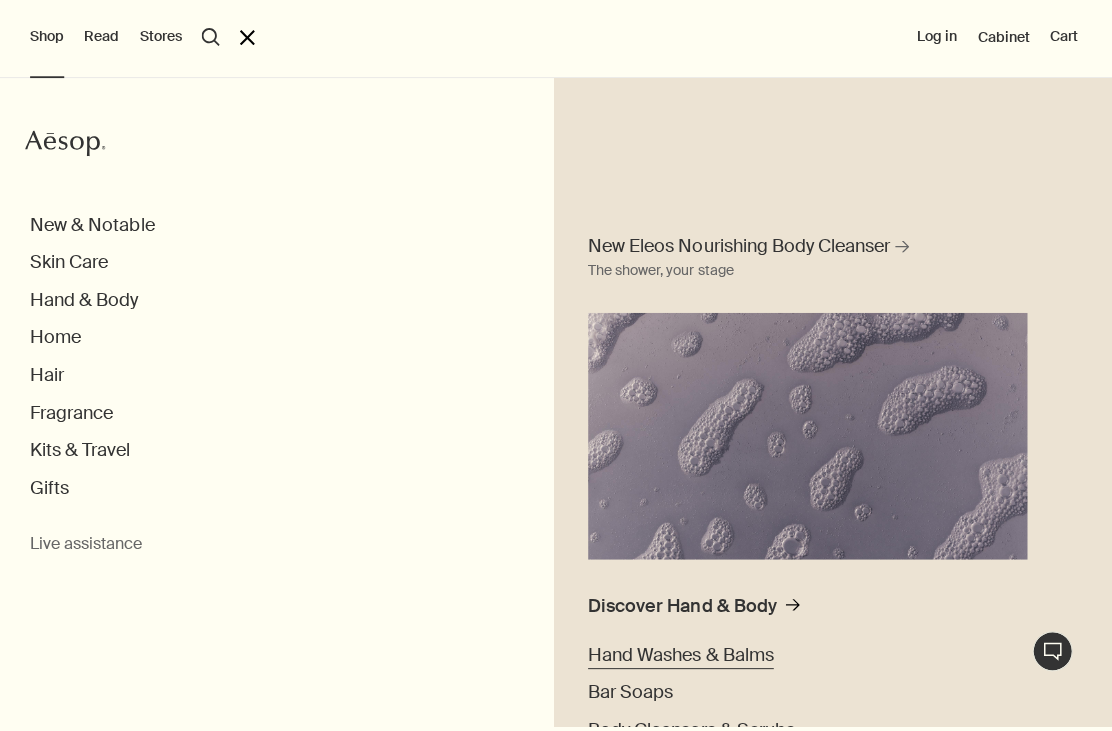 click on "Hand Washes & Balms" at bounding box center [682, 655] 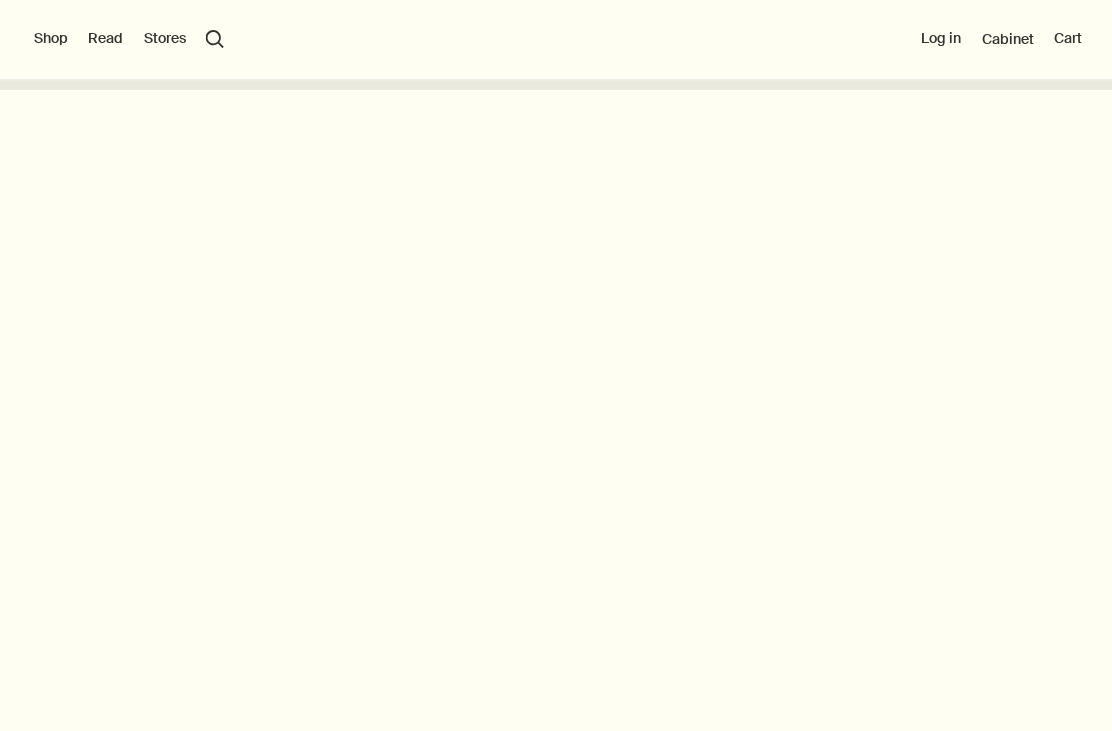 scroll, scrollTop: 446, scrollLeft: 0, axis: vertical 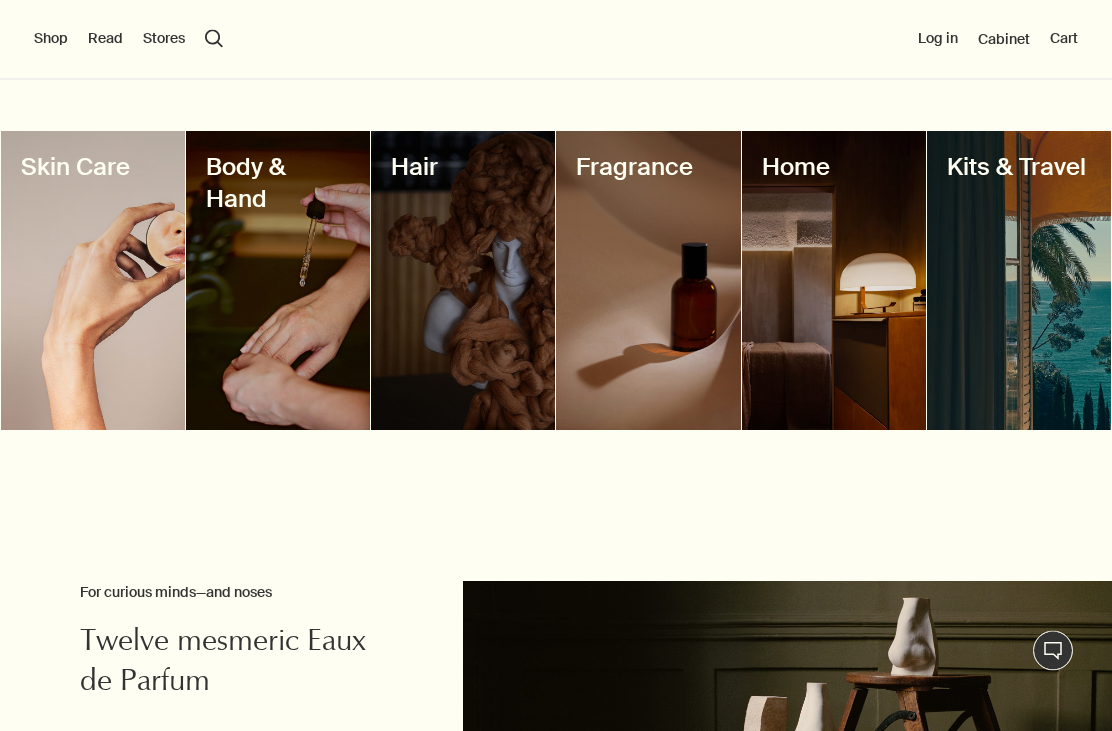 click at bounding box center [278, 281] 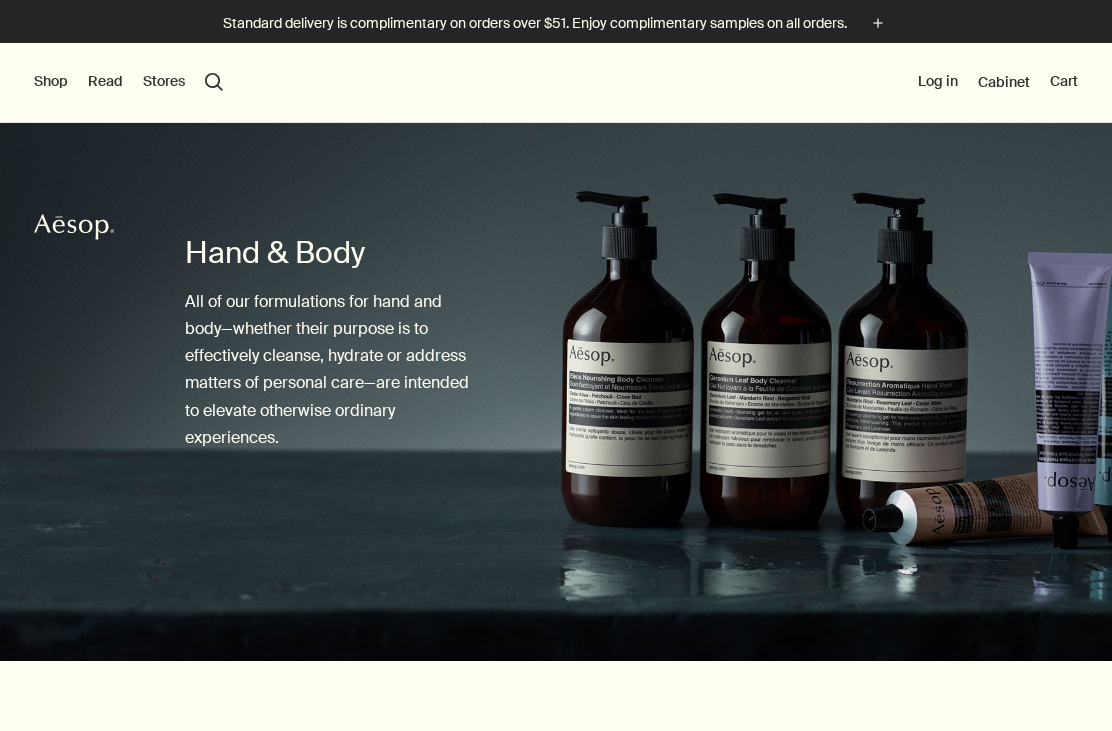 scroll, scrollTop: 0, scrollLeft: 0, axis: both 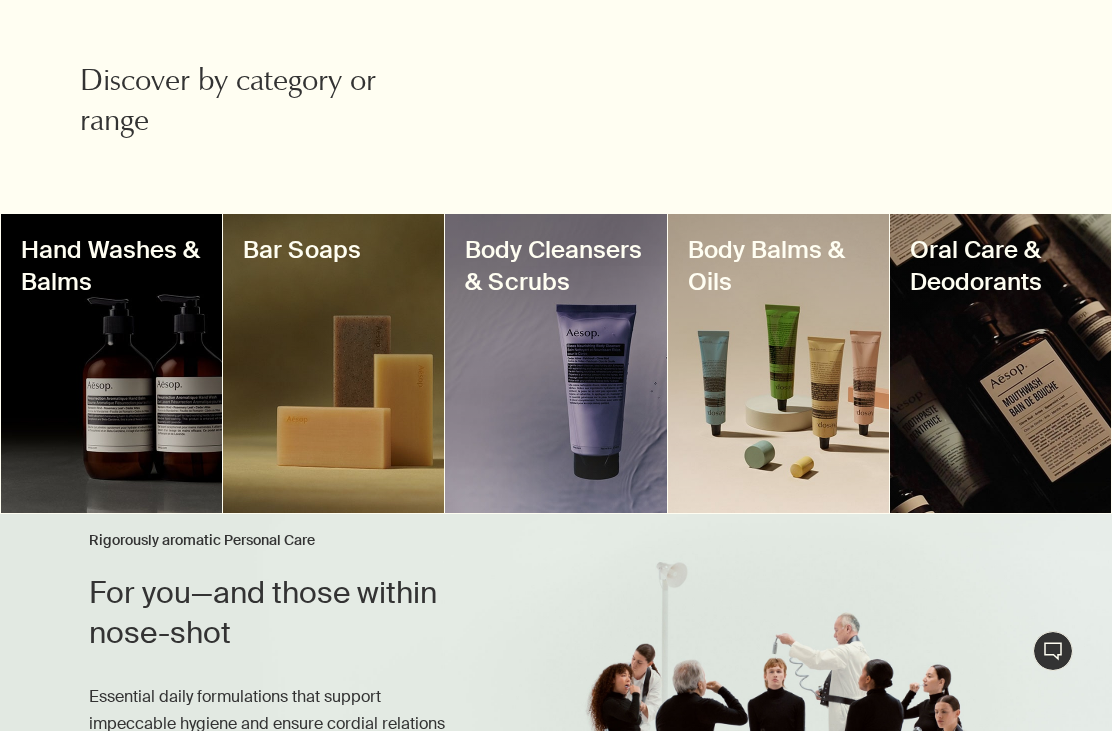 click at bounding box center [111, 363] 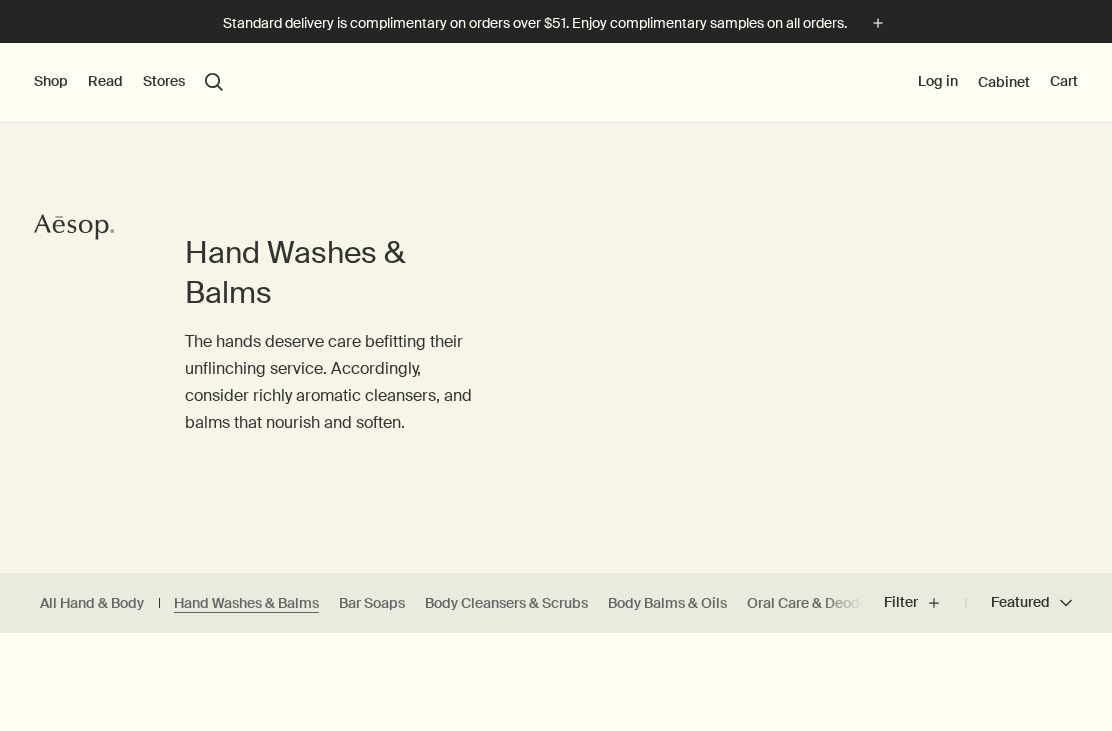 scroll, scrollTop: 0, scrollLeft: 0, axis: both 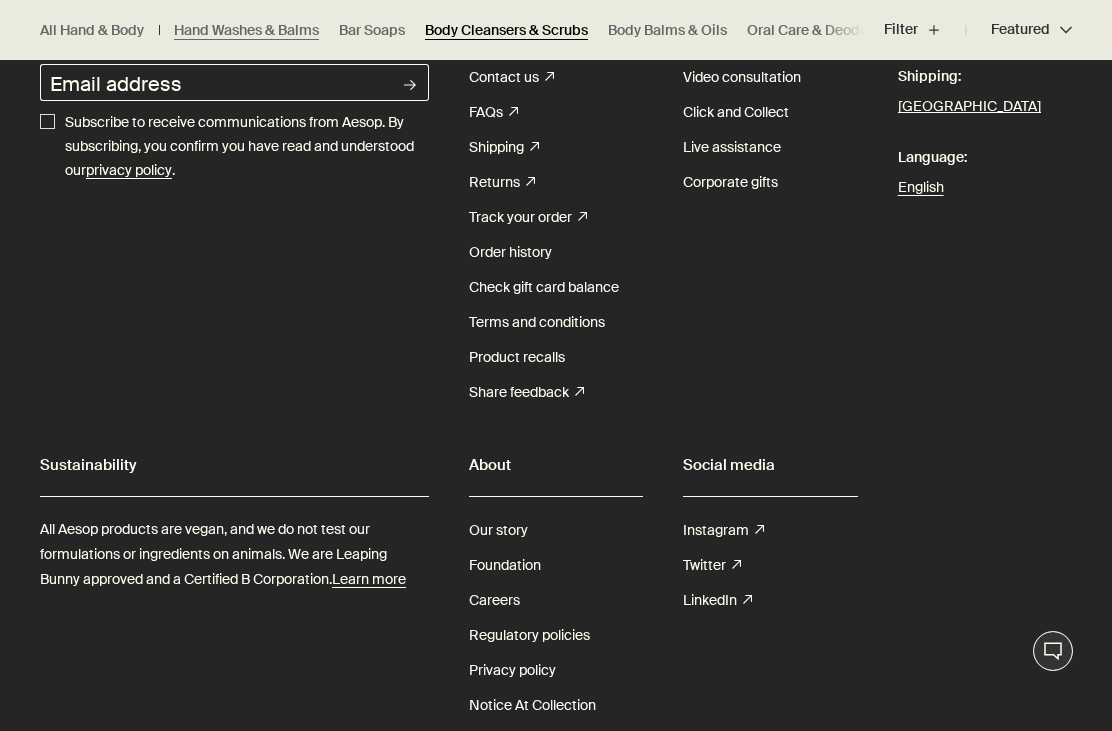 click on "Body Cleansers & Scrubs" at bounding box center (506, 30) 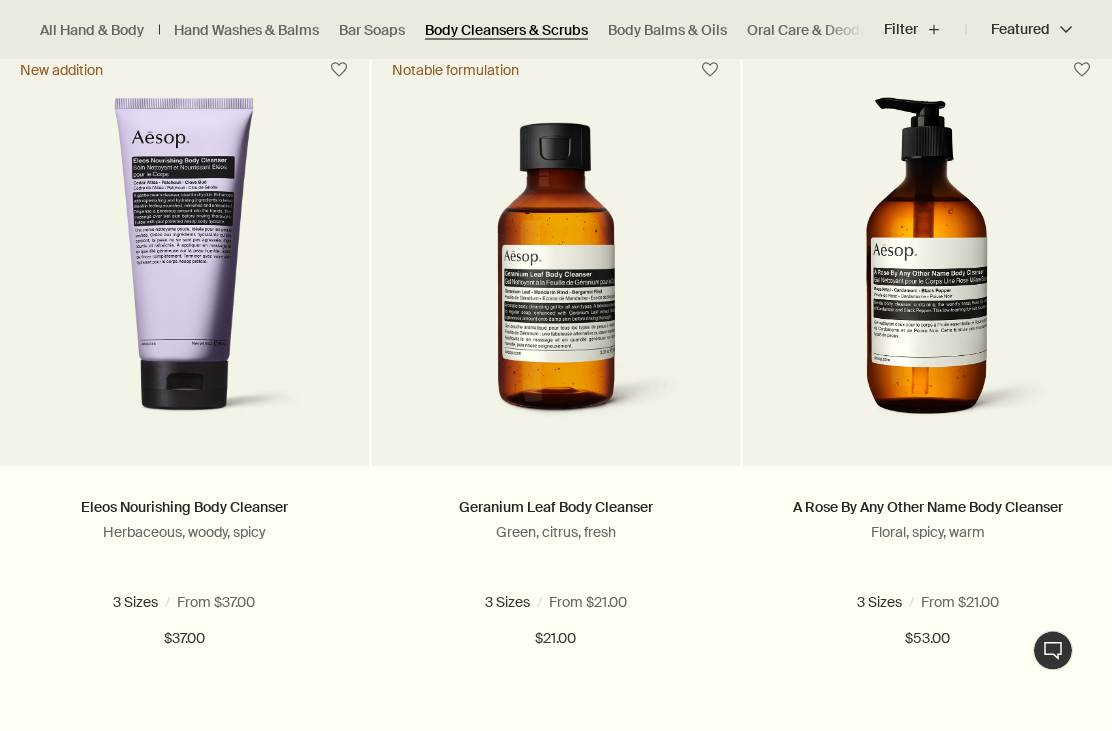 scroll, scrollTop: 594, scrollLeft: 0, axis: vertical 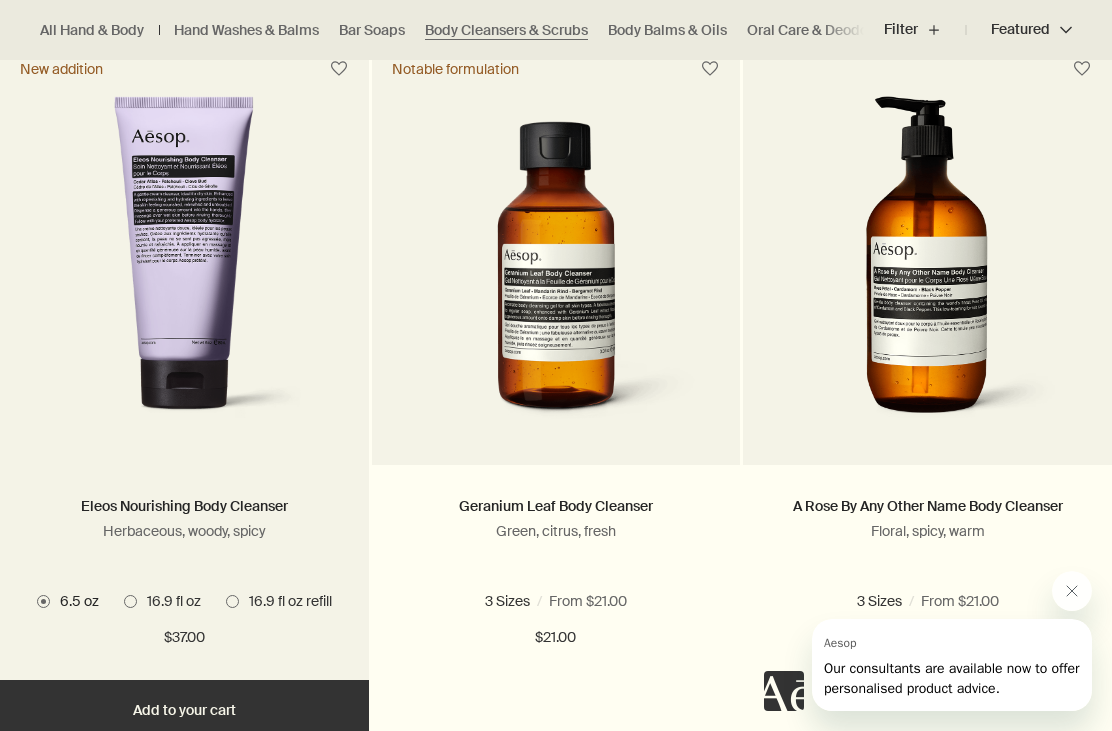 click on "16.9 fl oz" at bounding box center (162, 601) 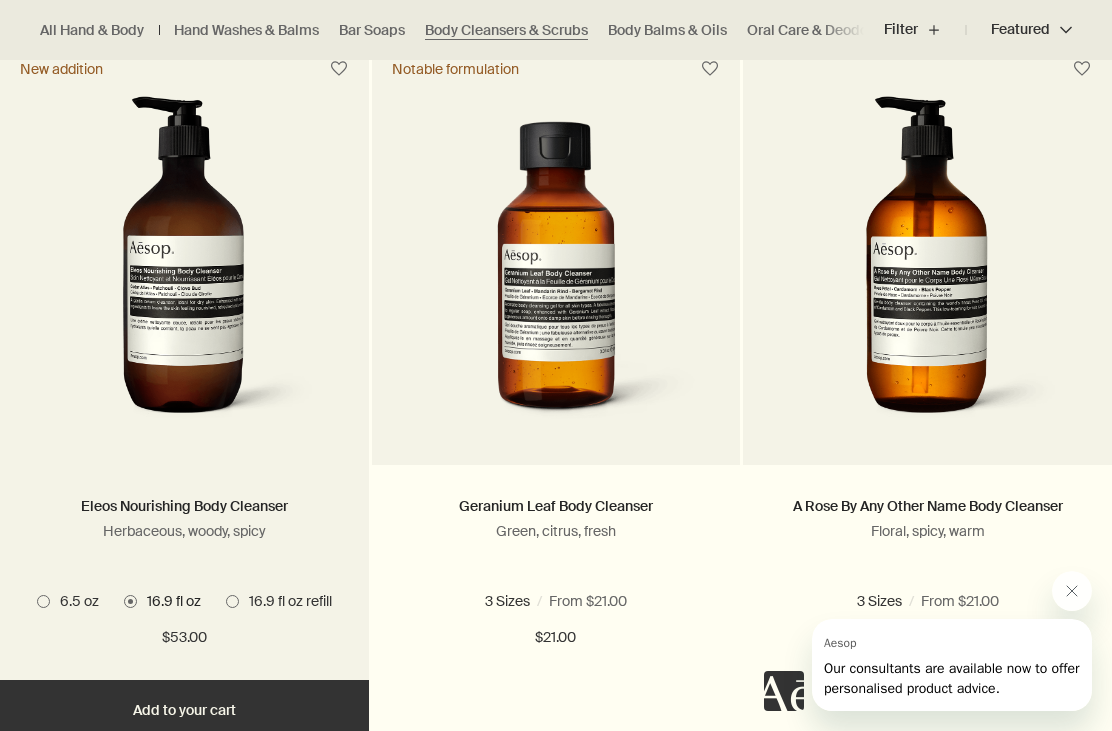 click on "16.9 fl oz refill" at bounding box center (285, 601) 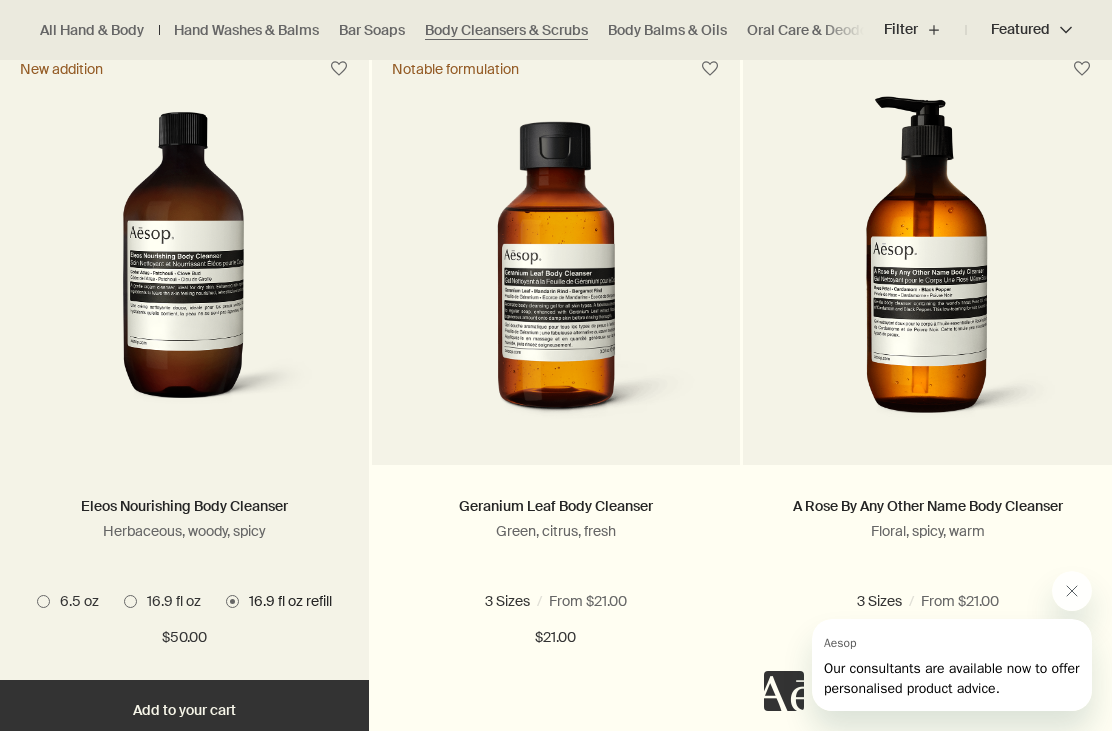 click on "16.9 fl oz" at bounding box center [162, 601] 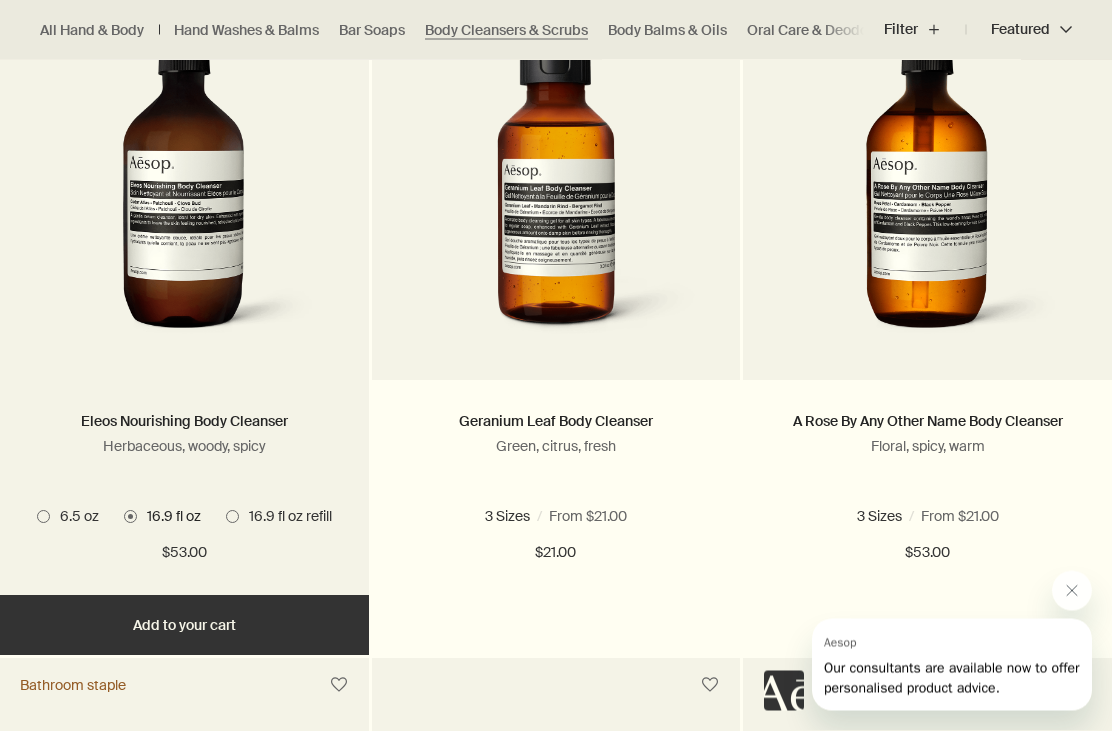 scroll, scrollTop: 679, scrollLeft: 0, axis: vertical 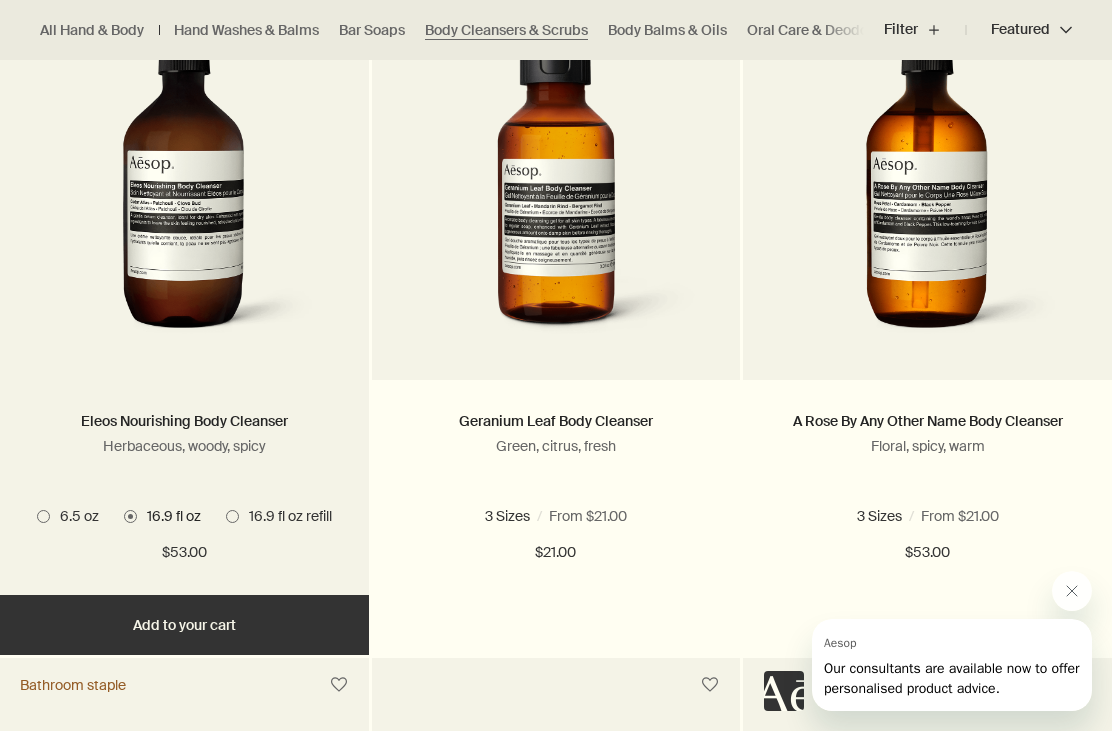 click on "Add Add to your cart" at bounding box center [184, 625] 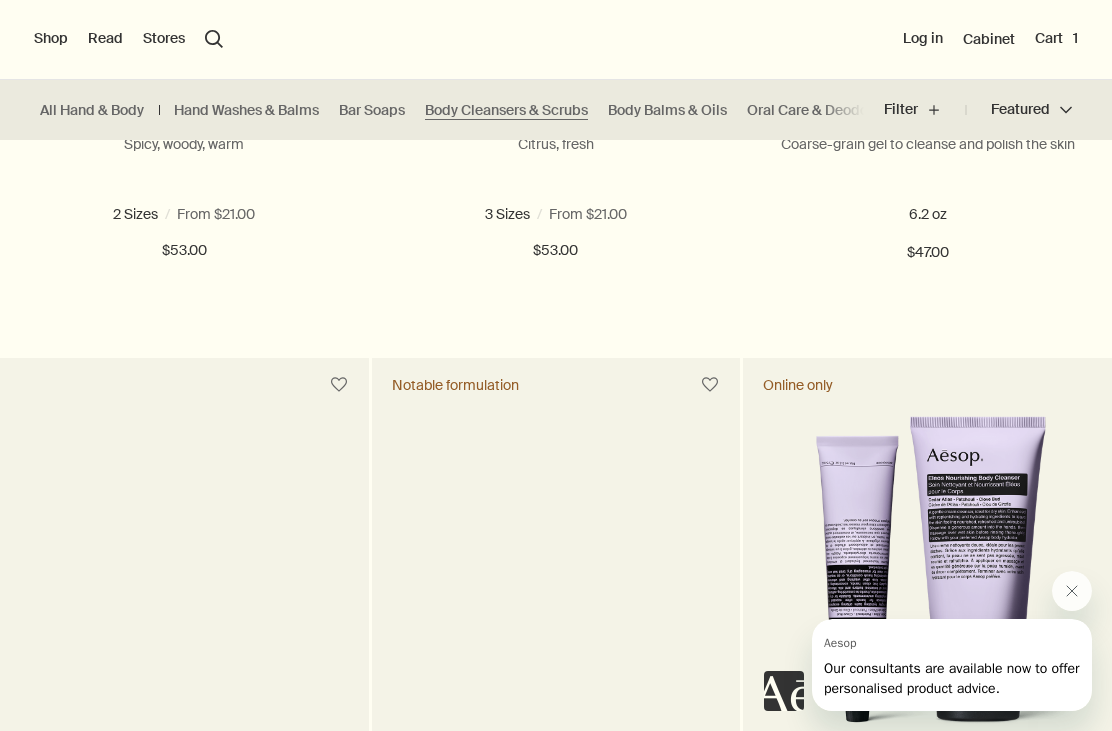 scroll, scrollTop: 1672, scrollLeft: 0, axis: vertical 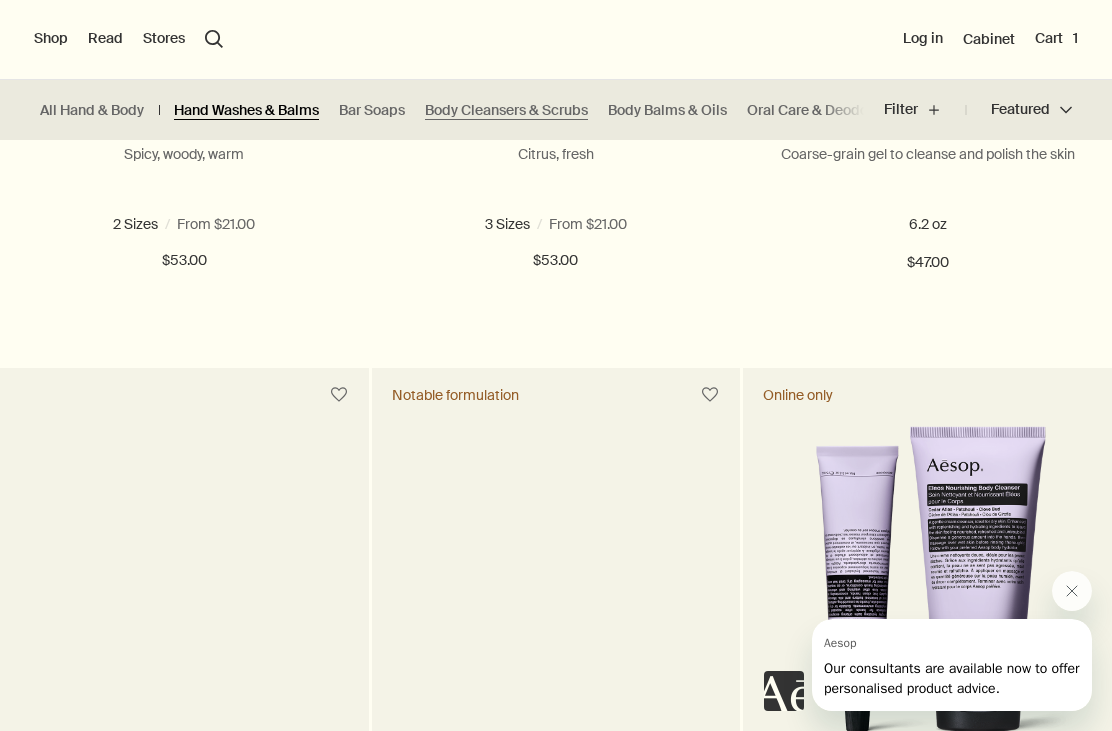 click on "Hand Washes & Balms" at bounding box center [246, 110] 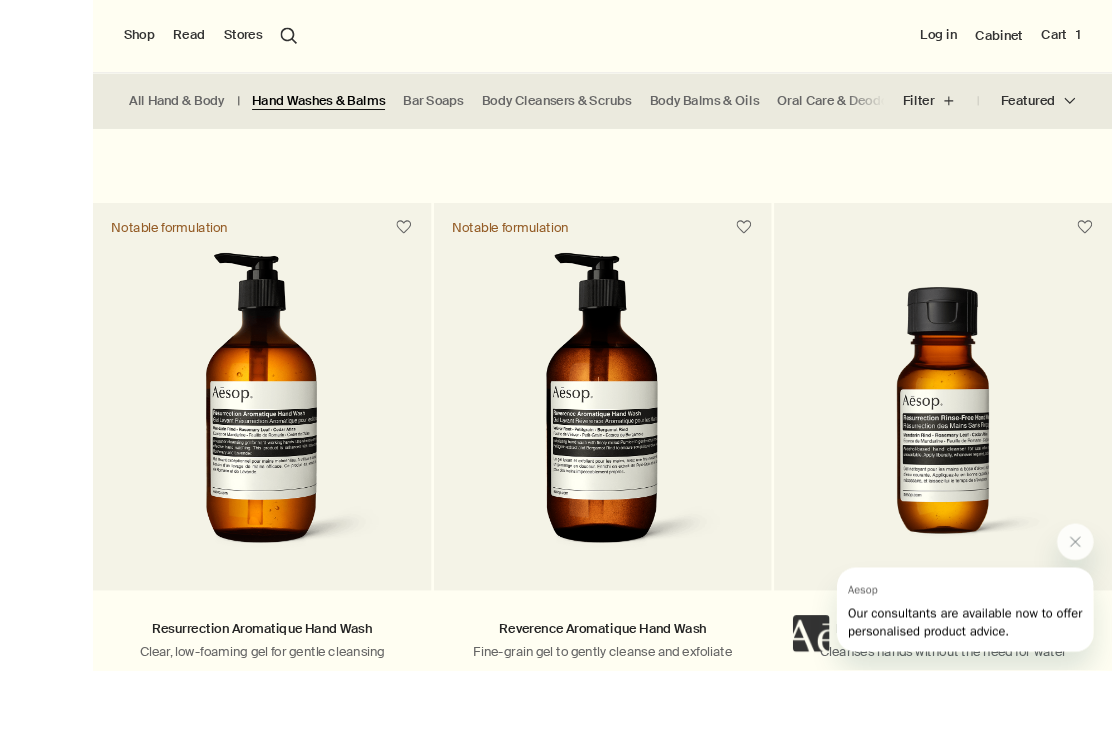 scroll, scrollTop: 1248, scrollLeft: 0, axis: vertical 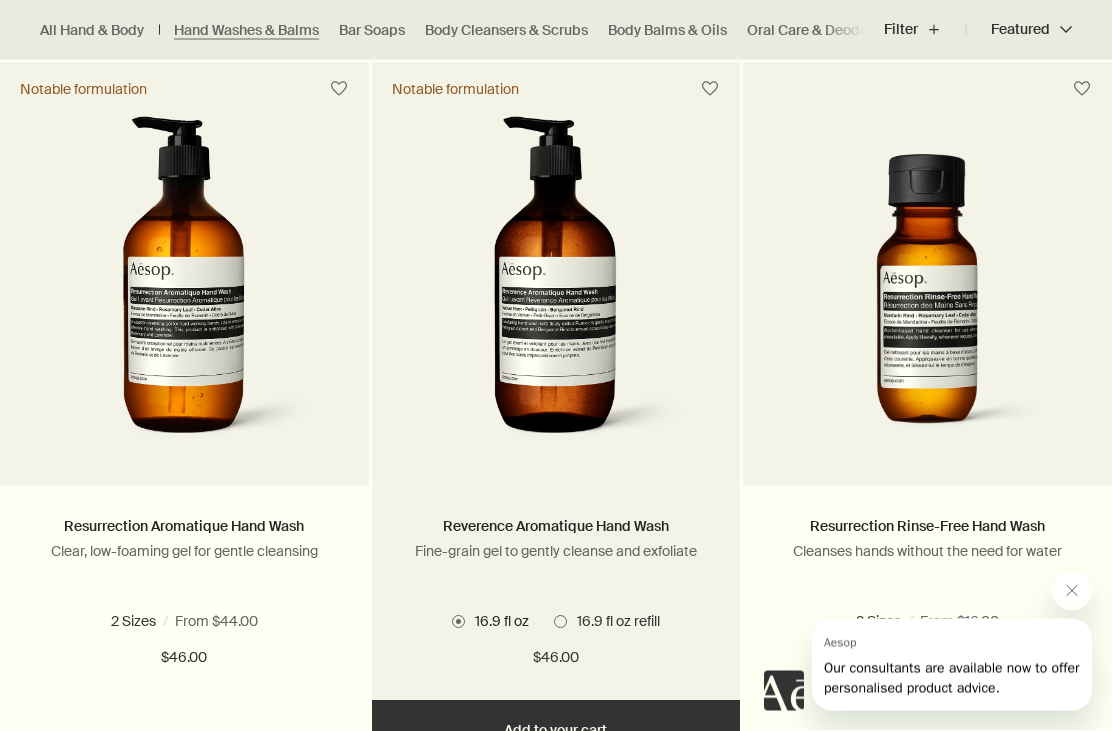 click on "Add Add to your cart" at bounding box center (556, 731) 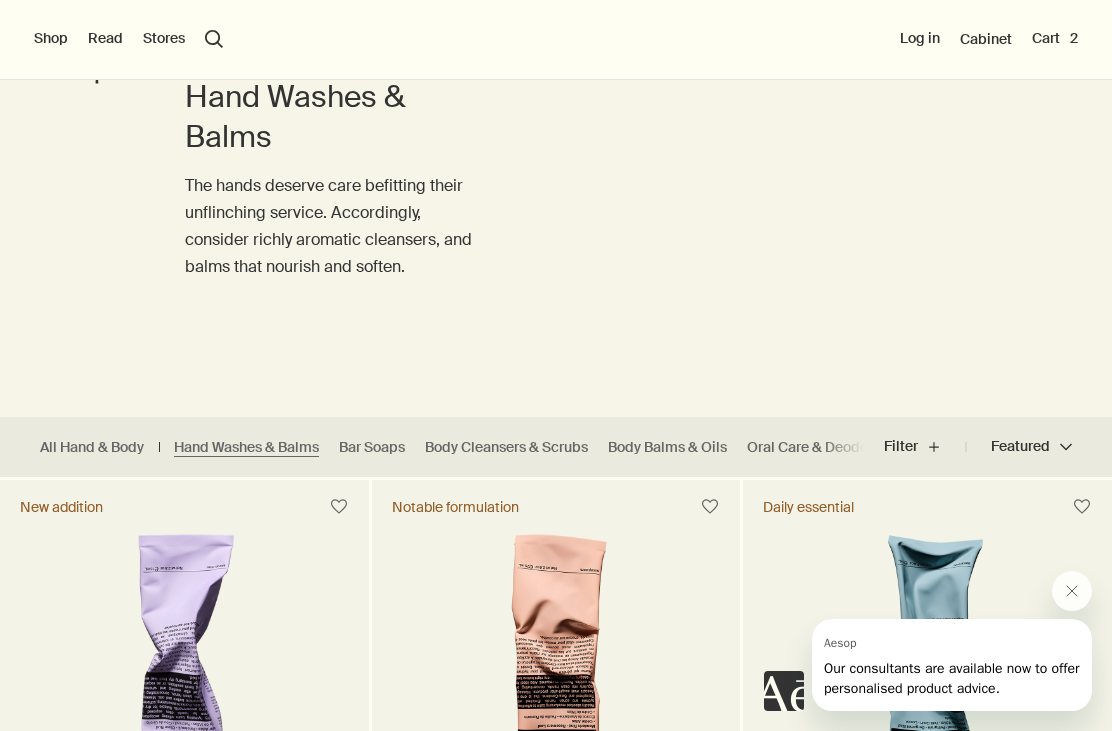 scroll, scrollTop: 0, scrollLeft: 0, axis: both 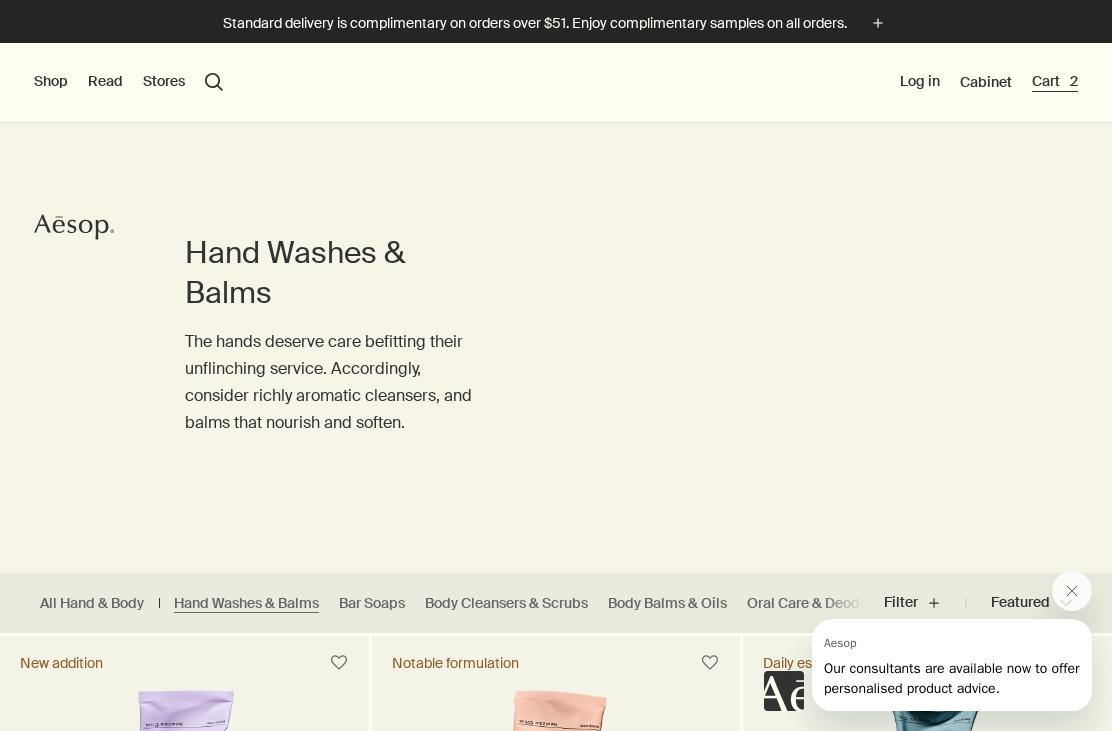 click on "Cart 2" at bounding box center (1055, 82) 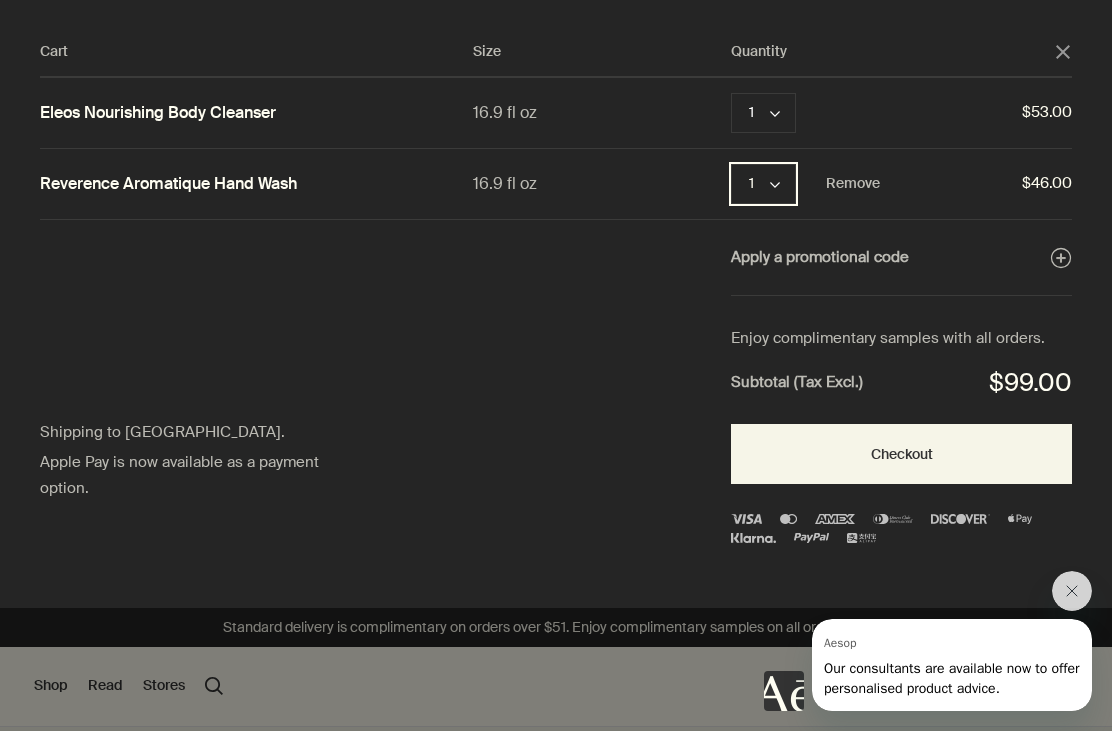 click on "1 chevron" at bounding box center [763, 184] 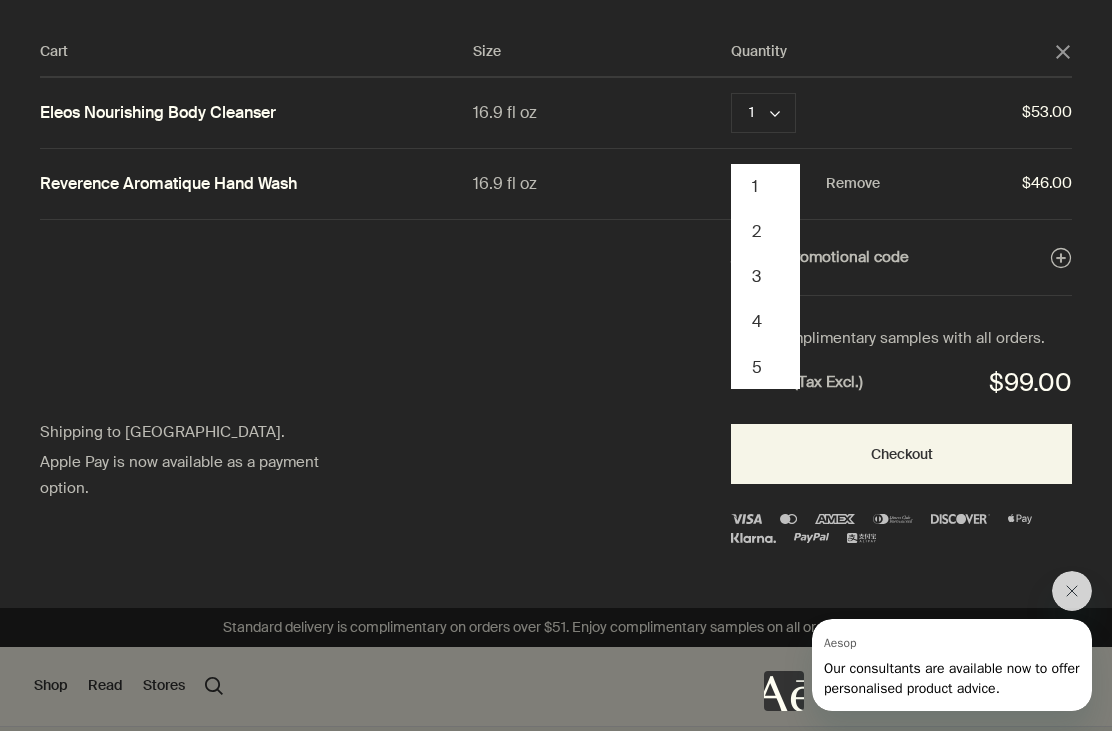 click on "16.9 fl oz" at bounding box center (602, 183) 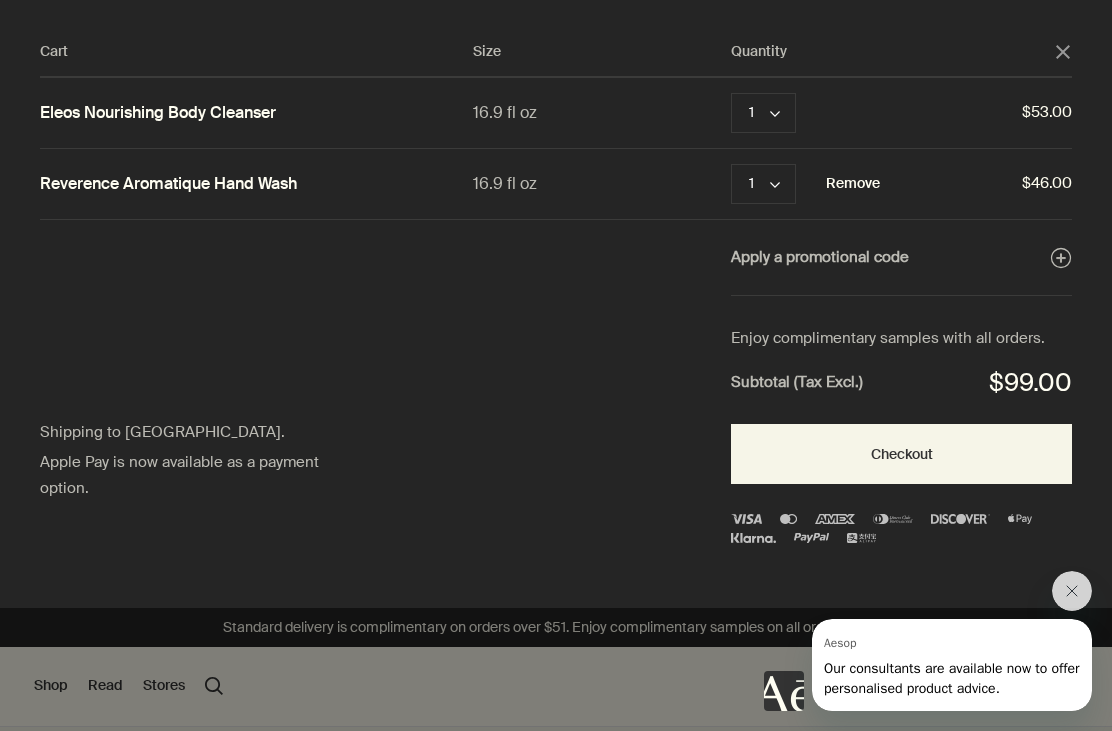 click on "Remove" at bounding box center (853, 184) 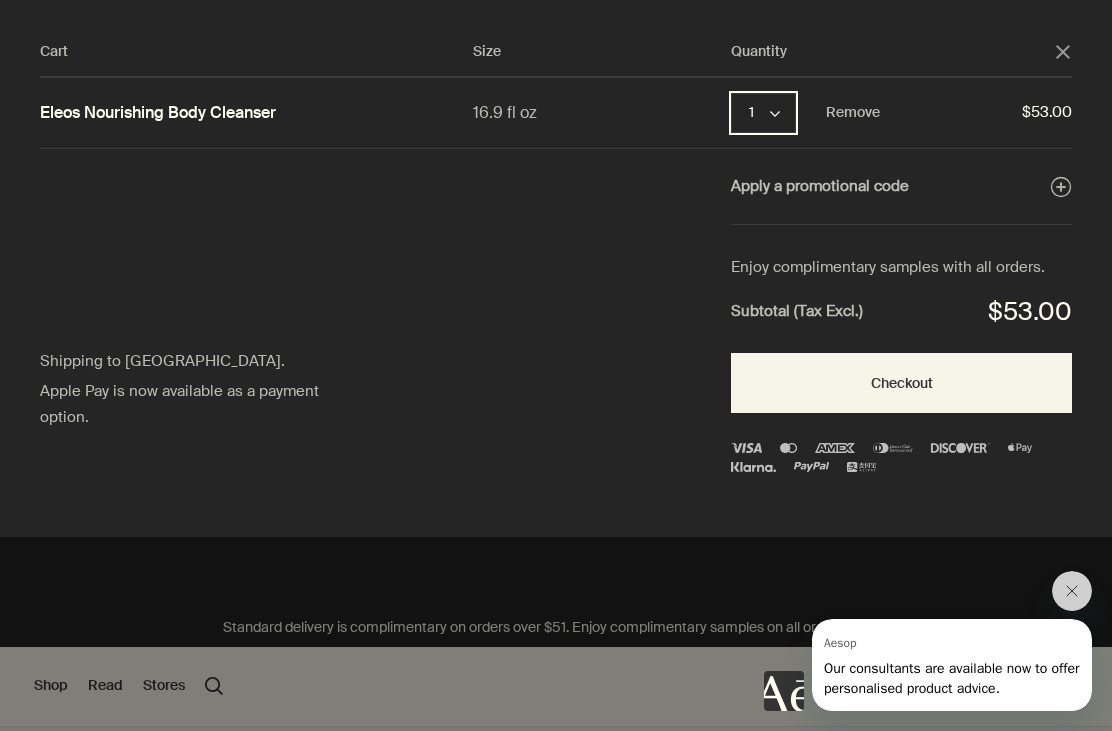 click on "chevron" 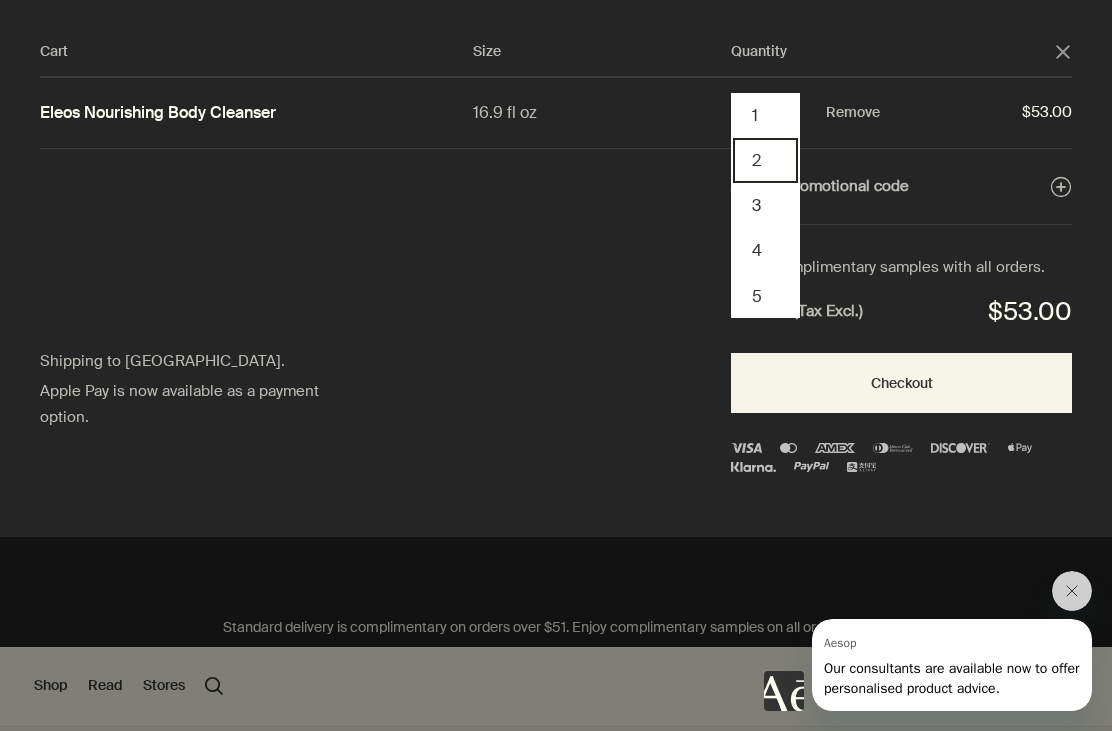 click on "2" at bounding box center (765, 160) 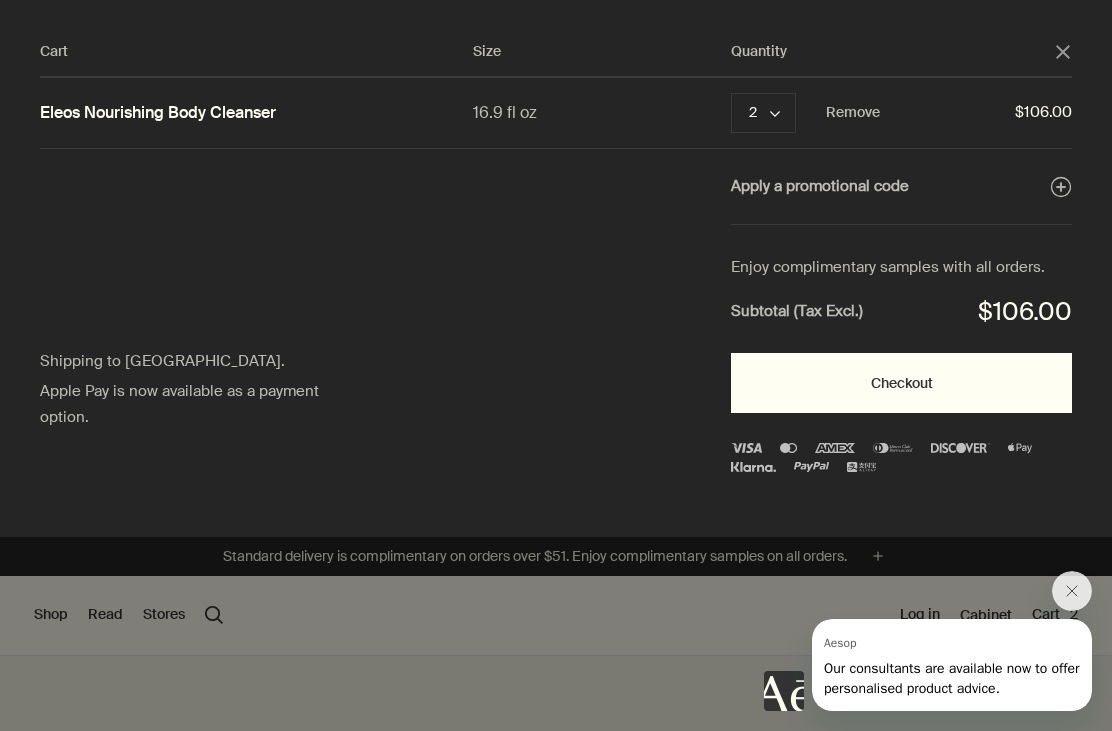 click on "Checkout" at bounding box center [901, 383] 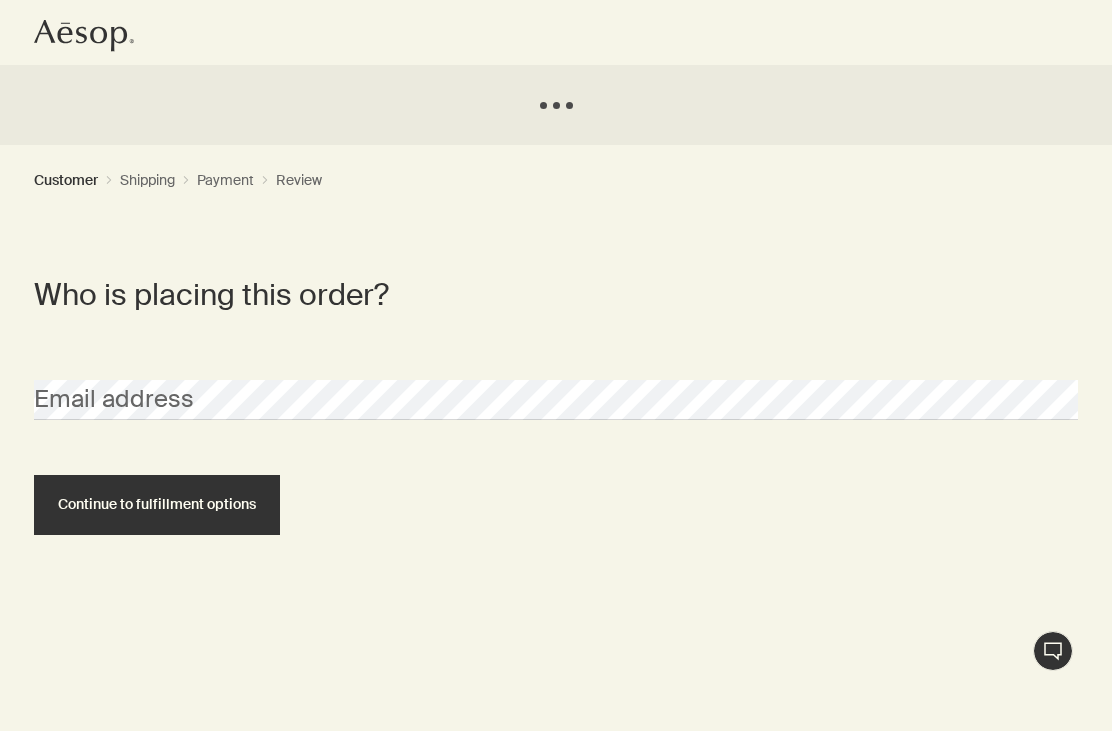 scroll, scrollTop: 0, scrollLeft: 0, axis: both 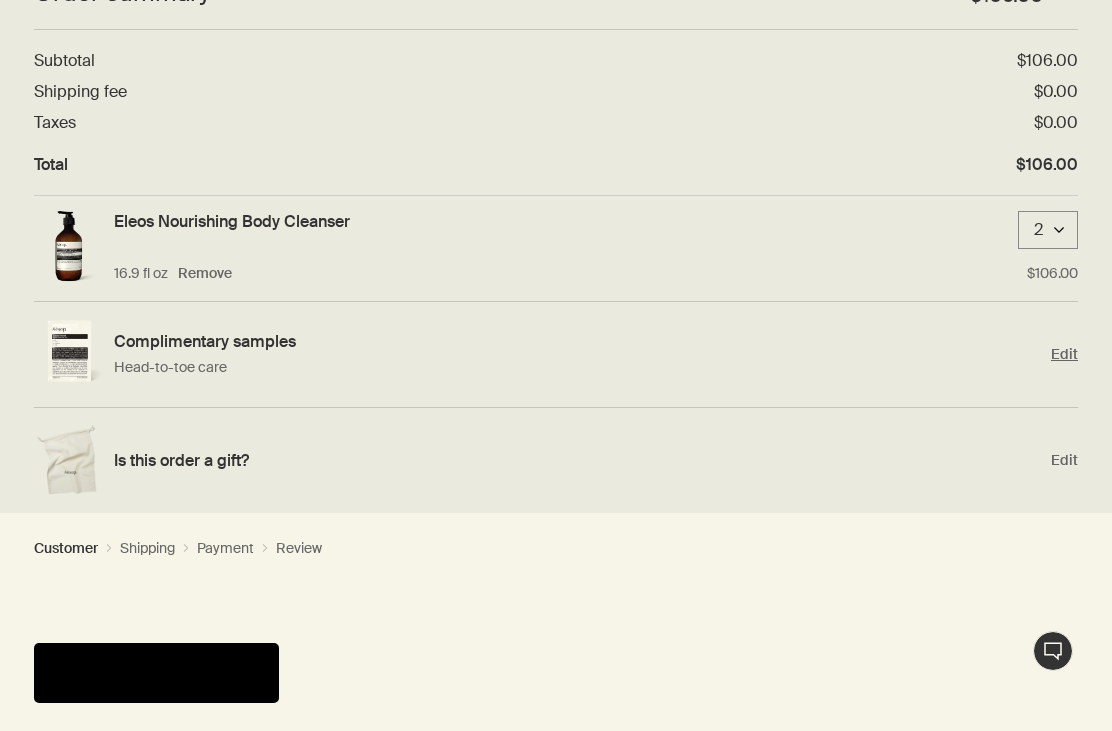 click on "Edit" at bounding box center (1064, 354) 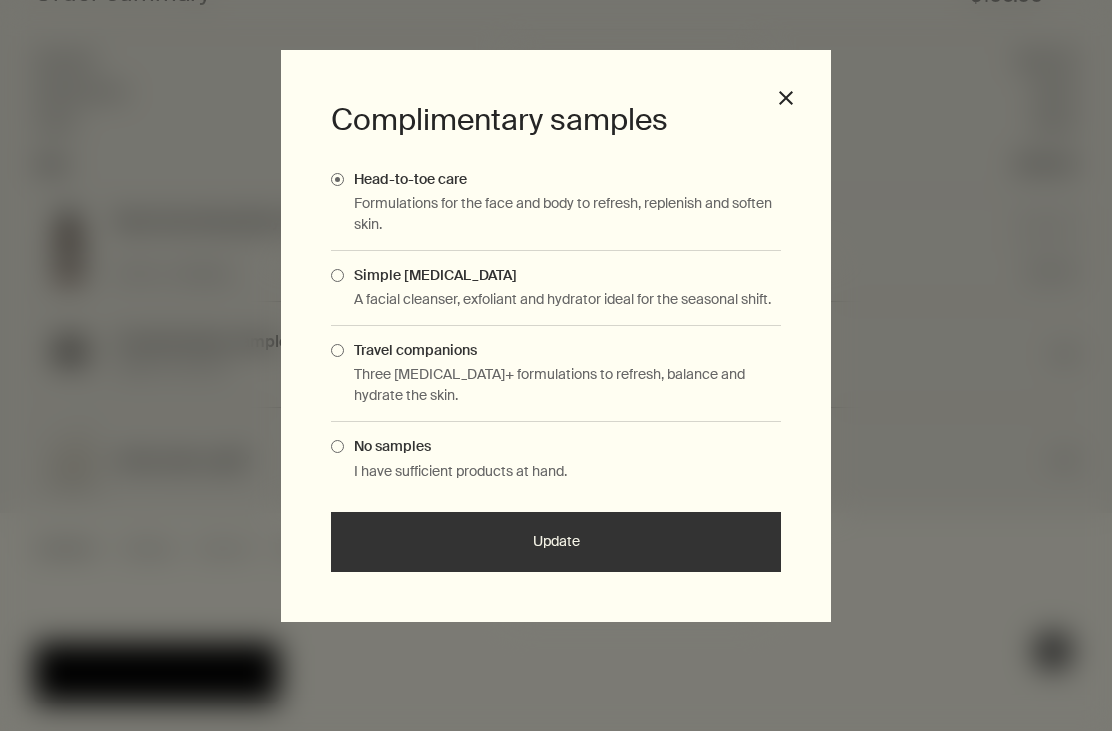 click at bounding box center (337, 350) 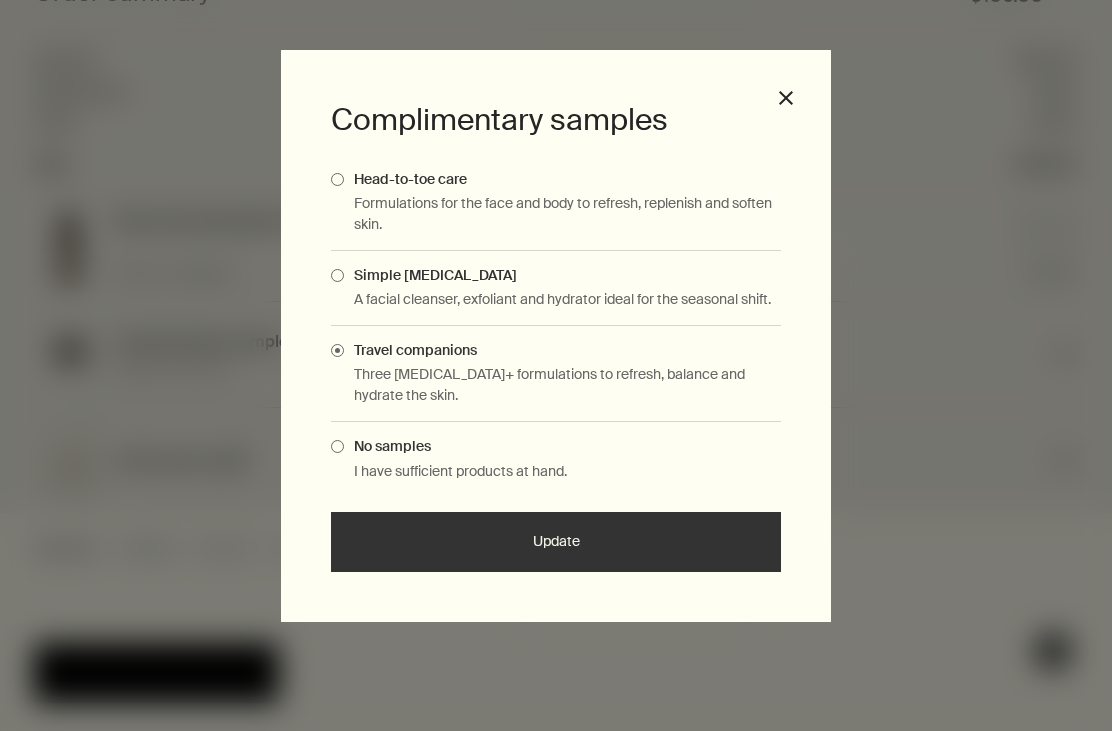 click on "Update" at bounding box center (556, 542) 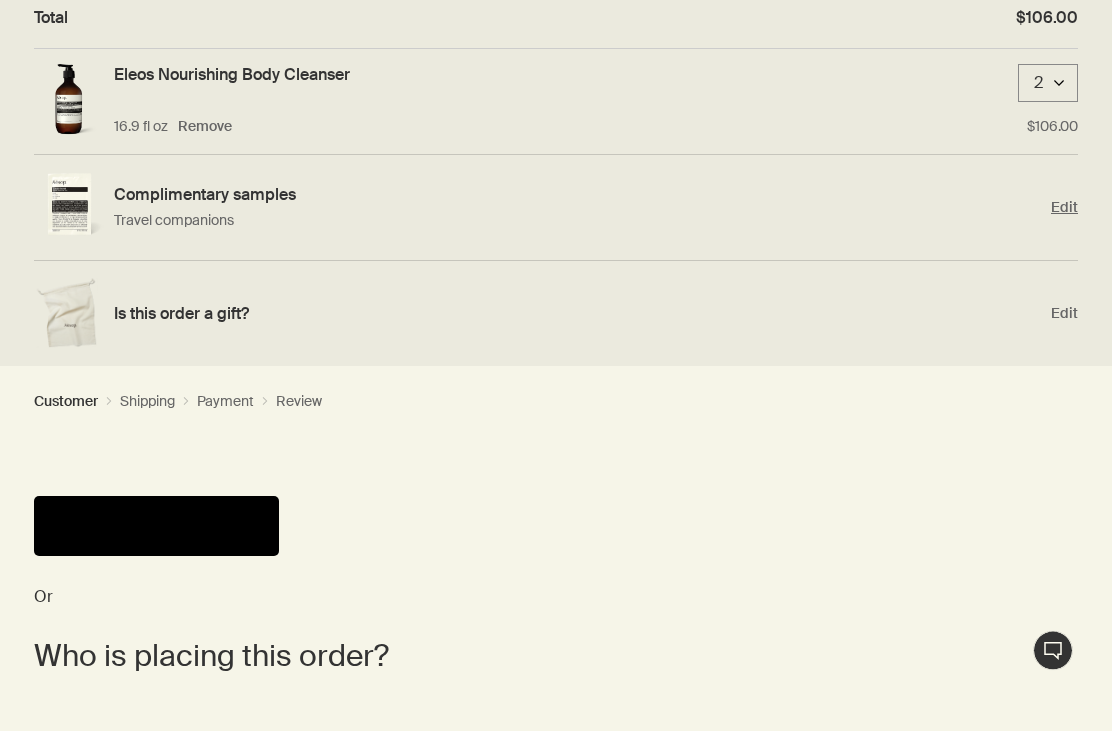scroll, scrollTop: 255, scrollLeft: 0, axis: vertical 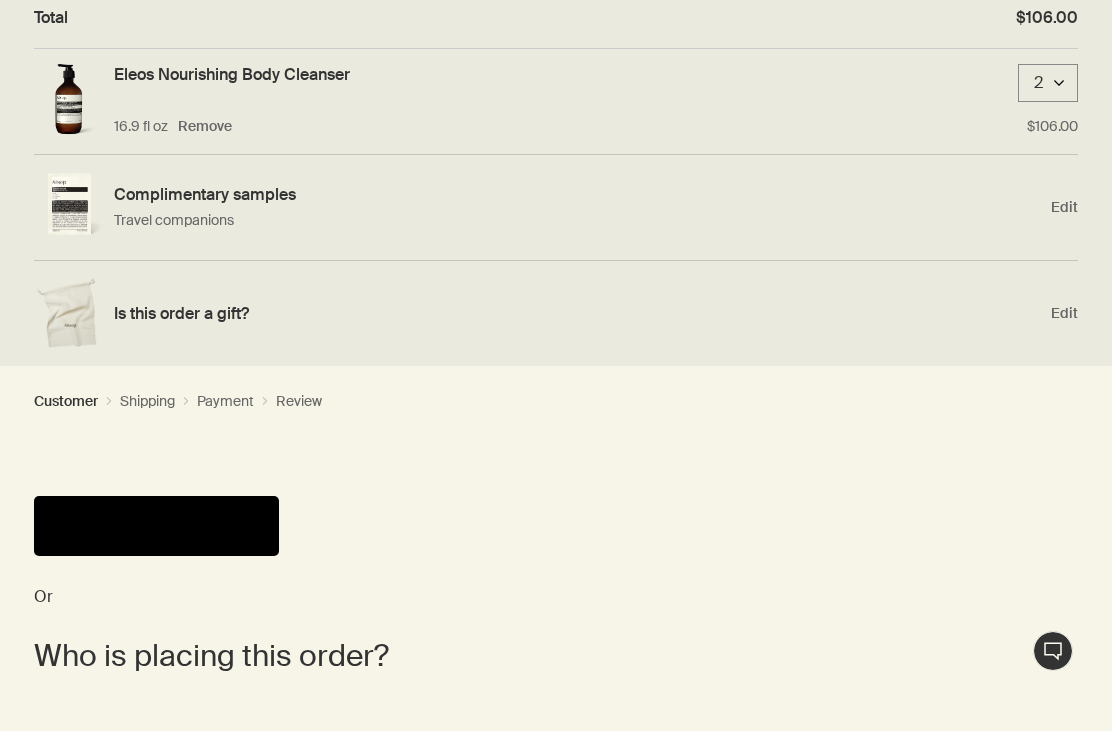 click at bounding box center [156, 526] 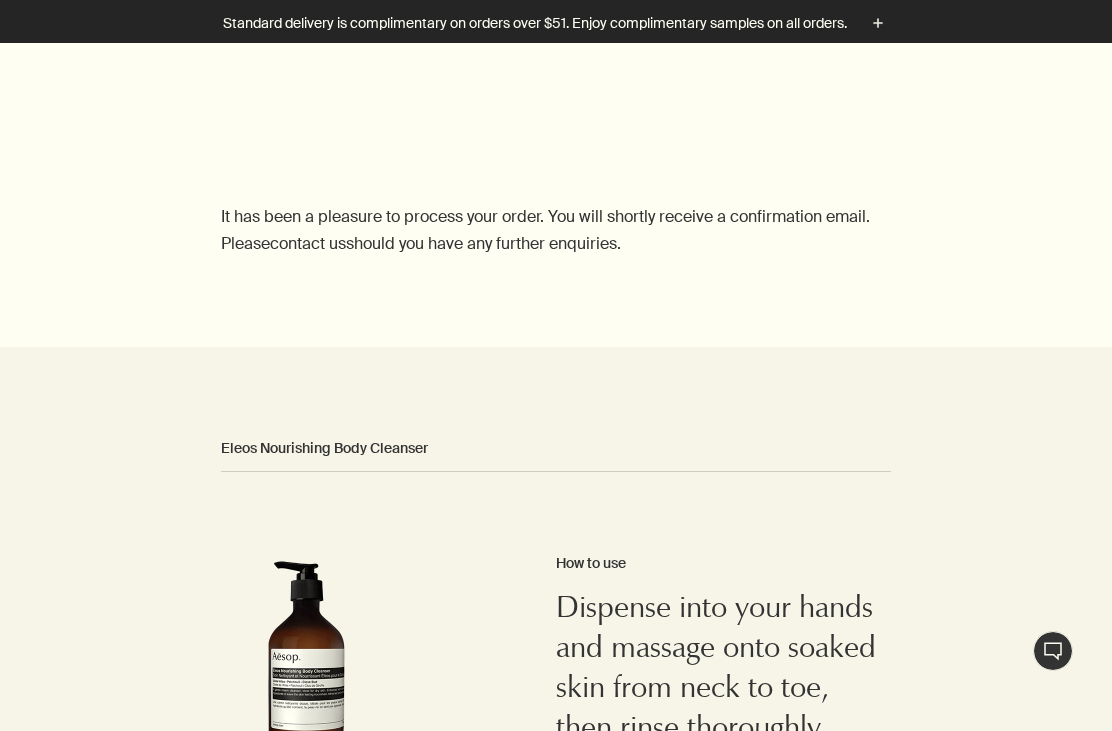 scroll, scrollTop: 0, scrollLeft: 0, axis: both 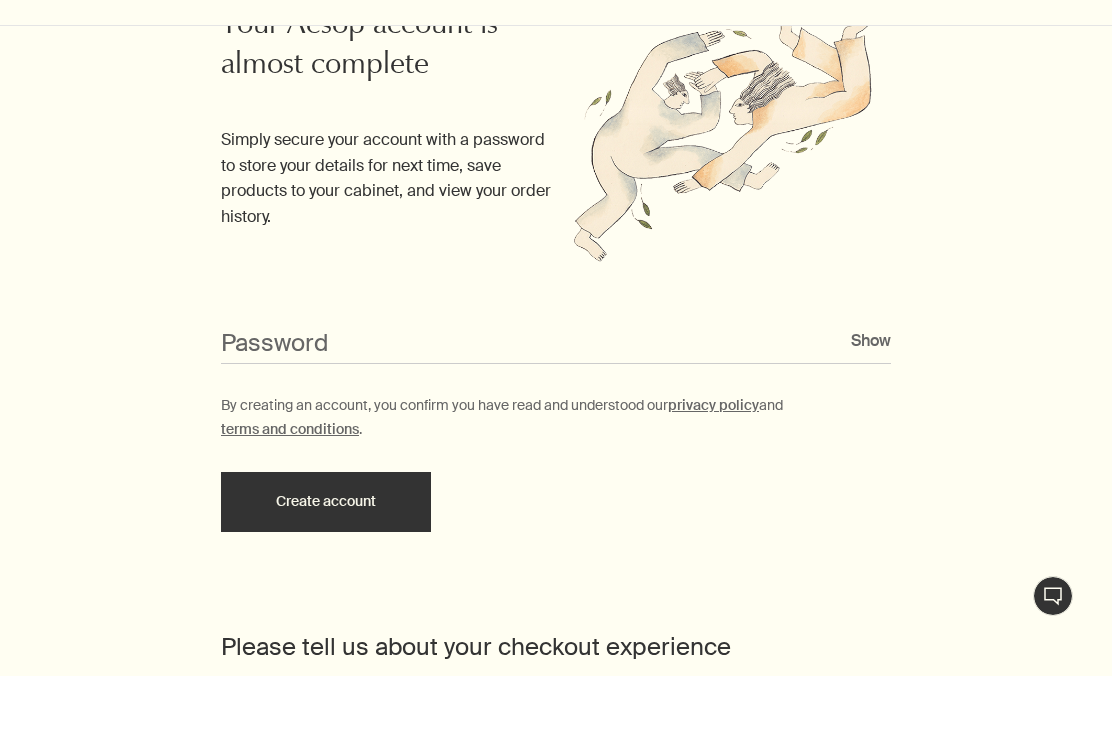 click on "Password" at bounding box center [556, 400] 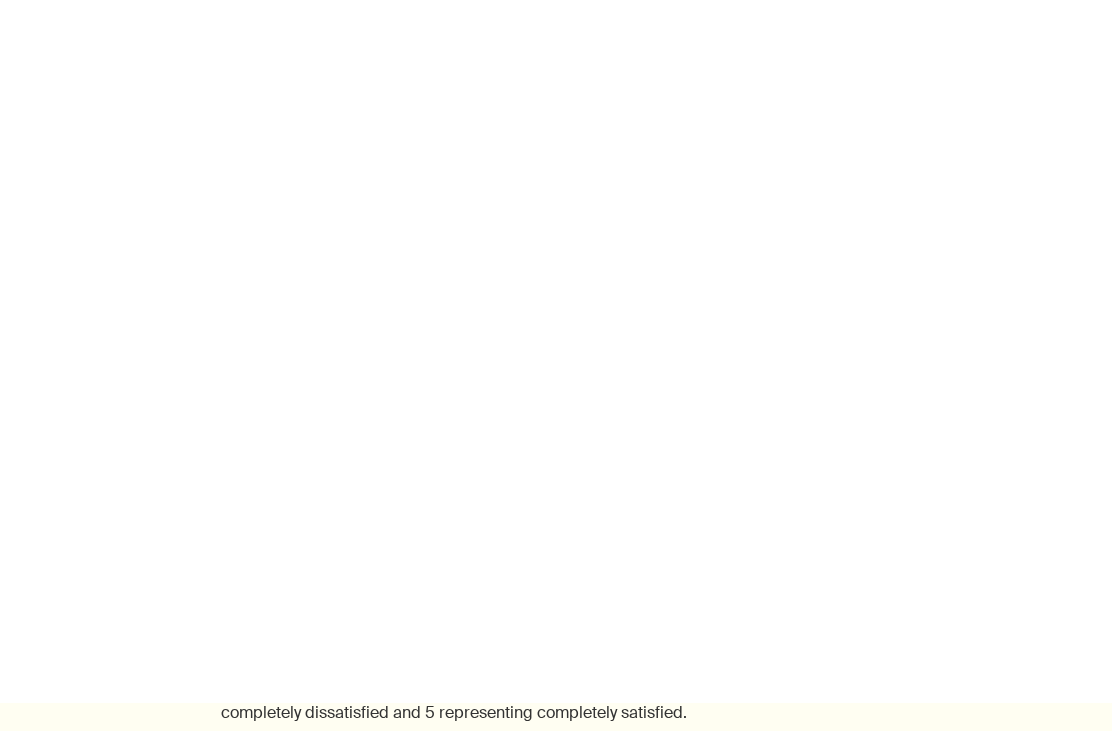 scroll, scrollTop: 1274, scrollLeft: 0, axis: vertical 